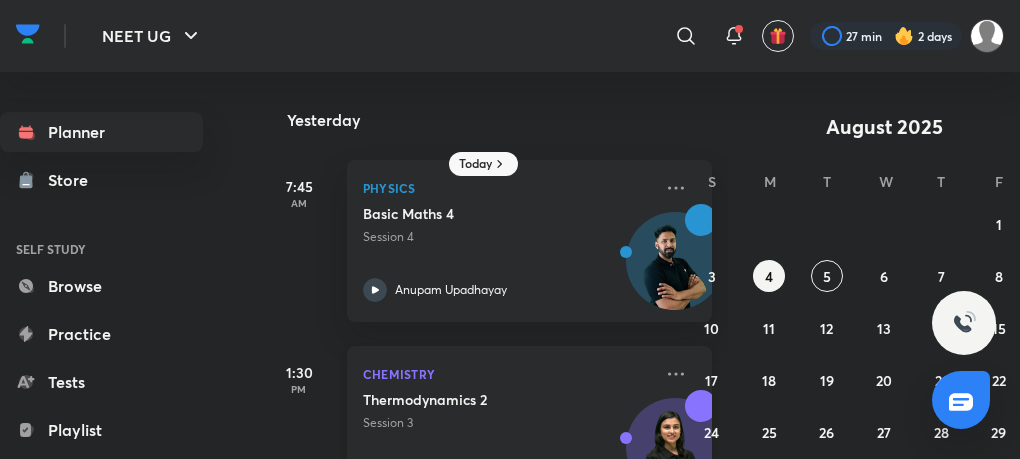 scroll, scrollTop: 0, scrollLeft: 0, axis: both 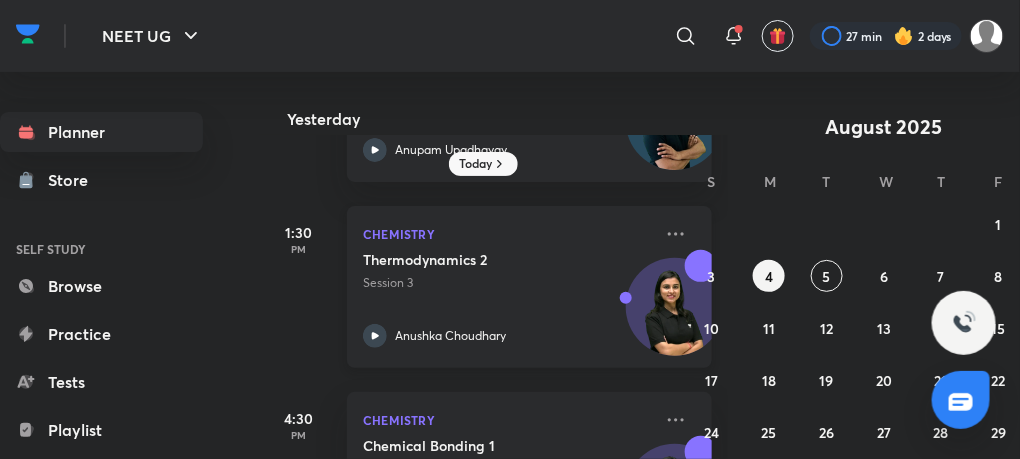 click on "Thermodynamics 2" at bounding box center (487, 260) 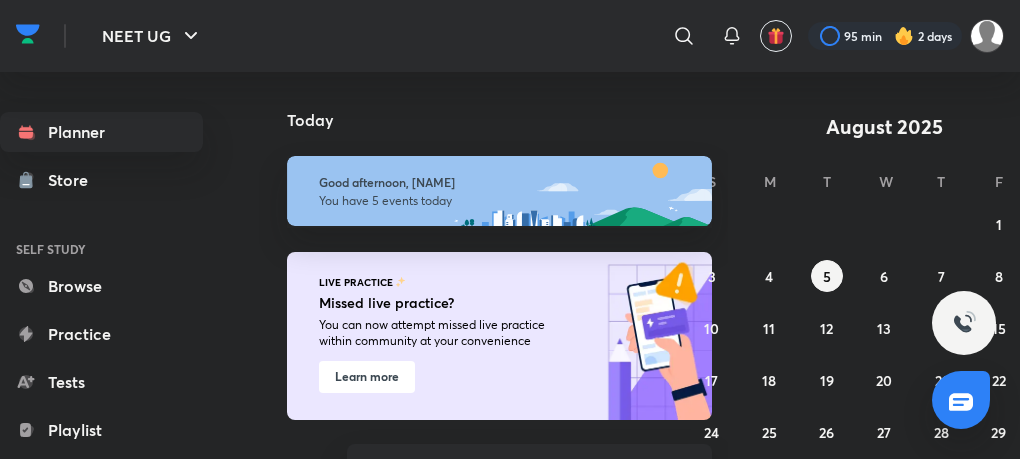 scroll, scrollTop: 0, scrollLeft: 0, axis: both 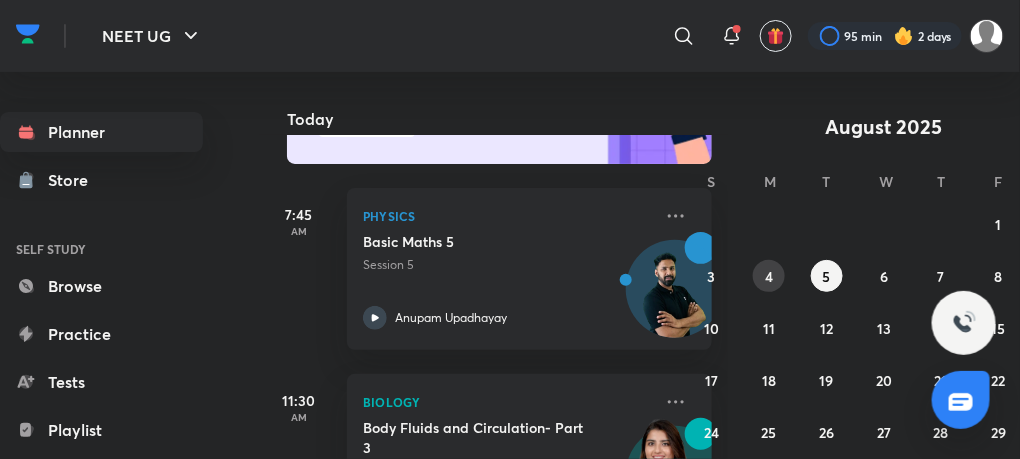 click on "4" at bounding box center [769, 276] 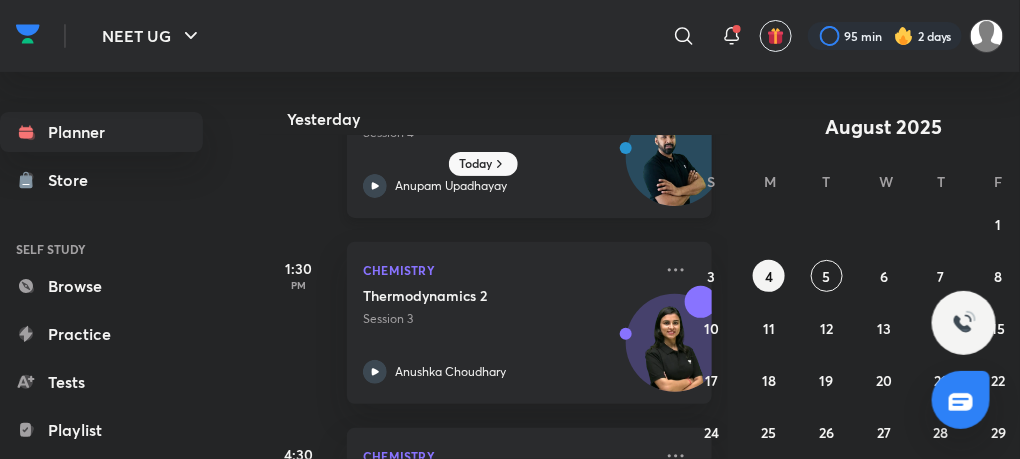 scroll, scrollTop: 0, scrollLeft: 0, axis: both 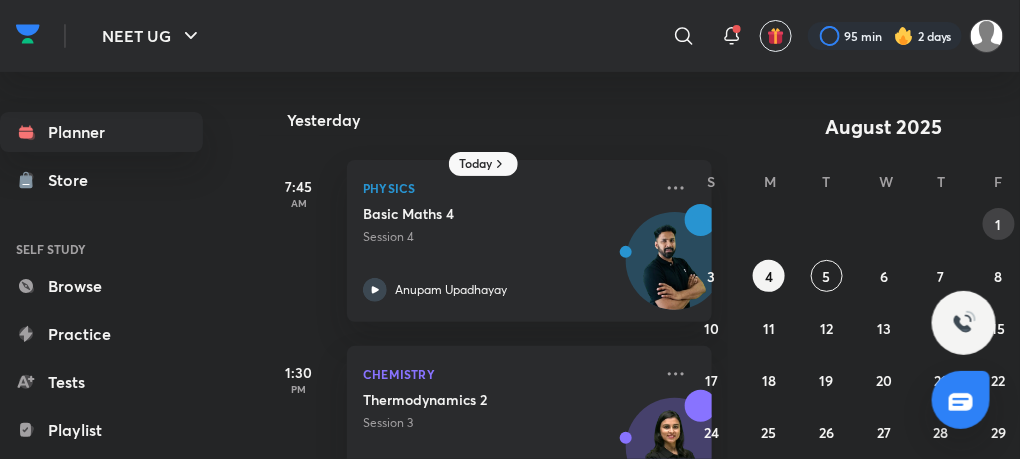 click on "1" at bounding box center (999, 224) 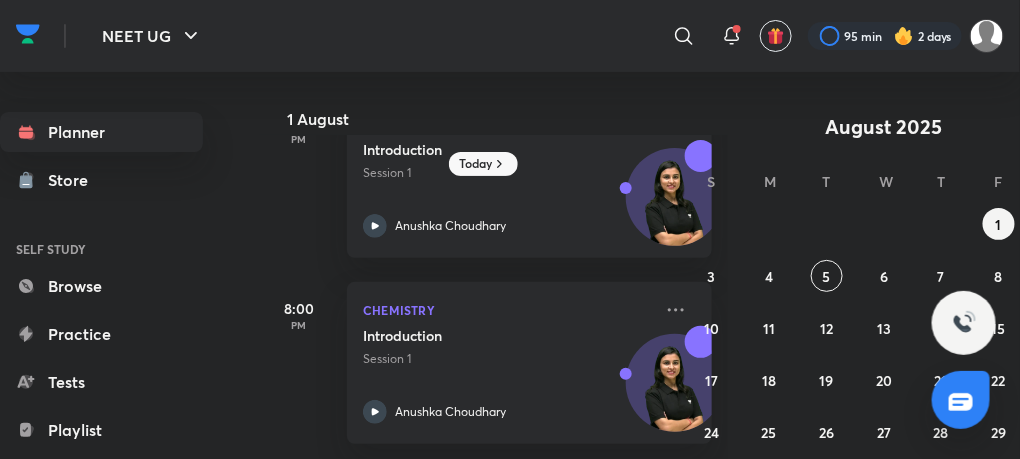 scroll, scrollTop: 0, scrollLeft: 0, axis: both 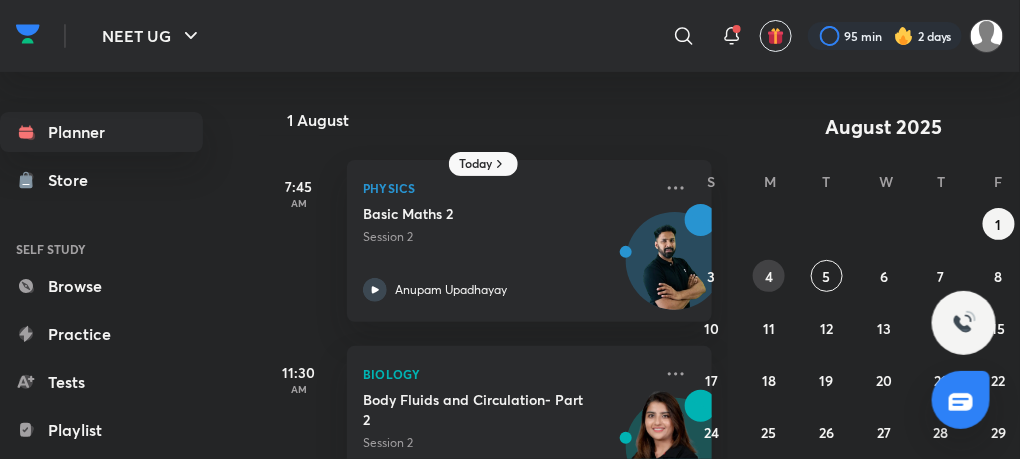 click on "4" at bounding box center (769, 276) 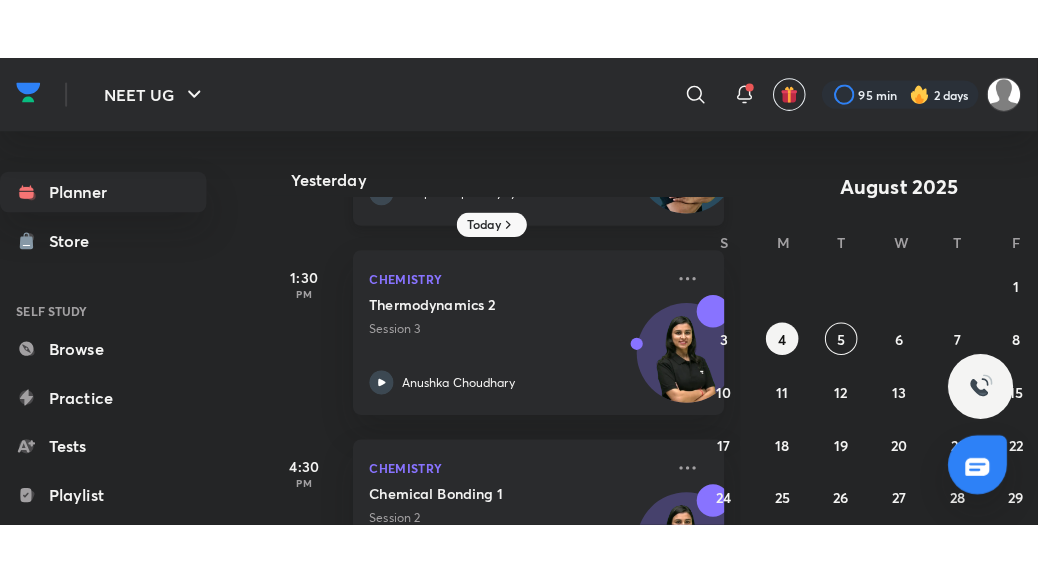 scroll, scrollTop: 250, scrollLeft: 0, axis: vertical 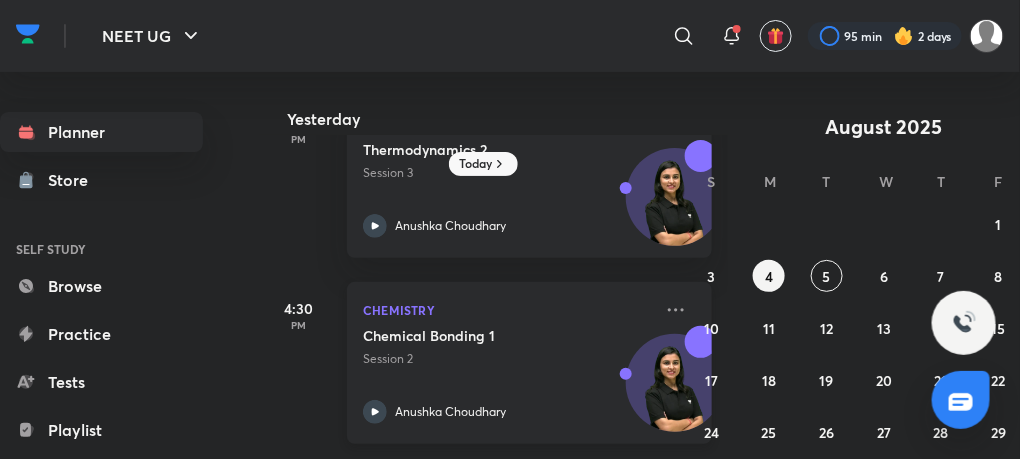 click on "Chemical Bonding 1" at bounding box center [487, 336] 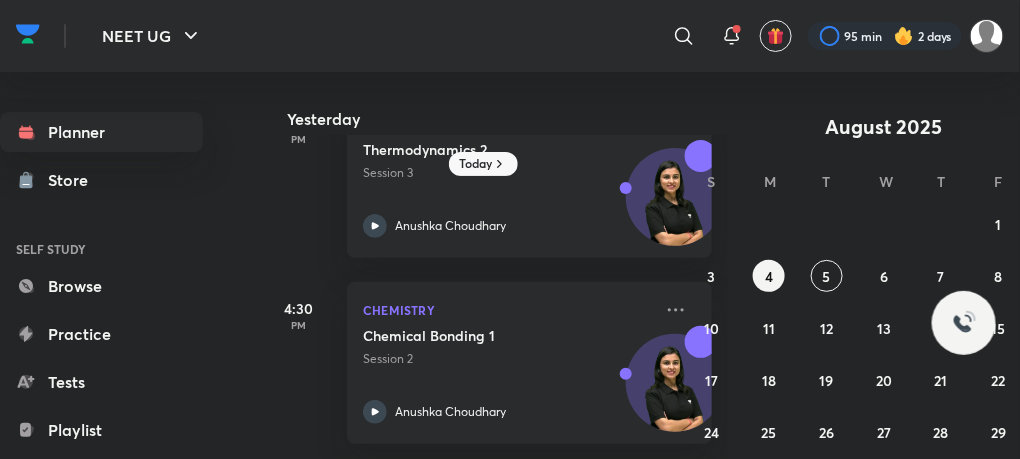 scroll, scrollTop: 140, scrollLeft: 0, axis: vertical 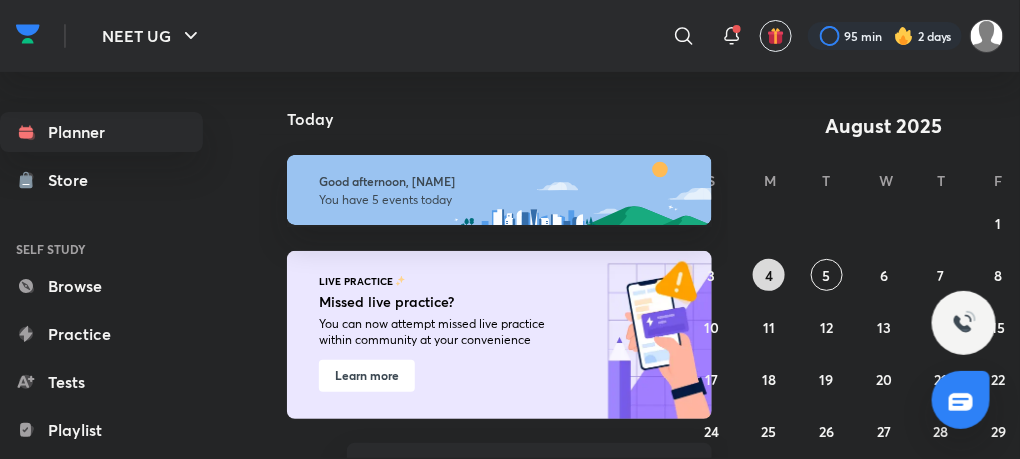 click on "4" at bounding box center [769, 275] 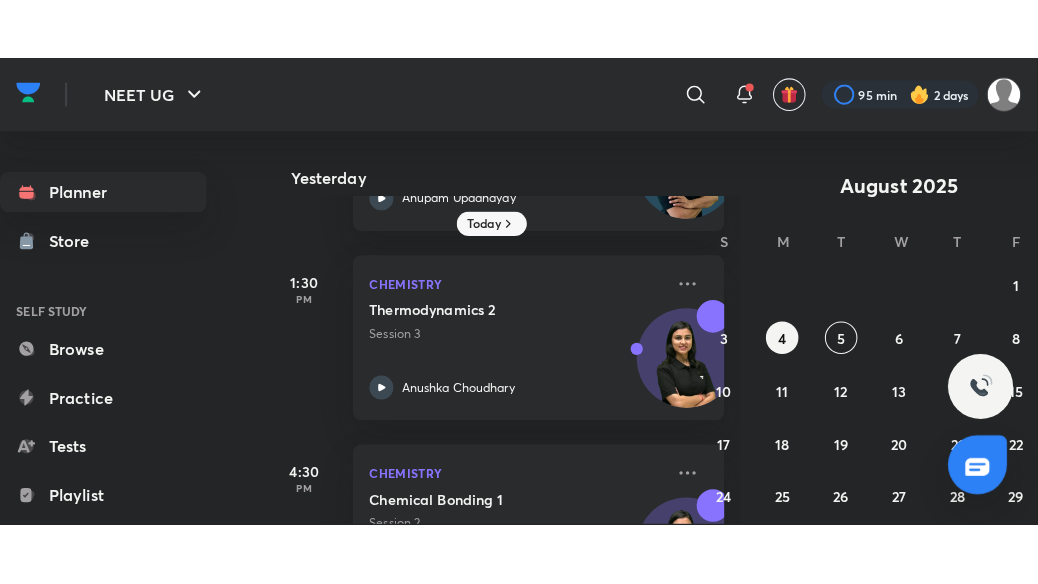 scroll, scrollTop: 250, scrollLeft: 0, axis: vertical 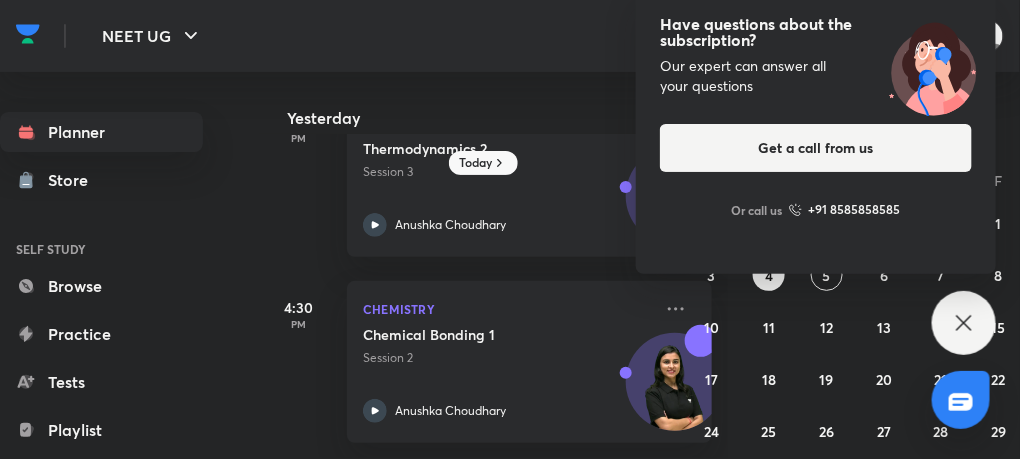 click on "Have questions about the subscription? Our expert can answer all your questions Get a call from us Or call us +91 8585858585" at bounding box center (964, 323) 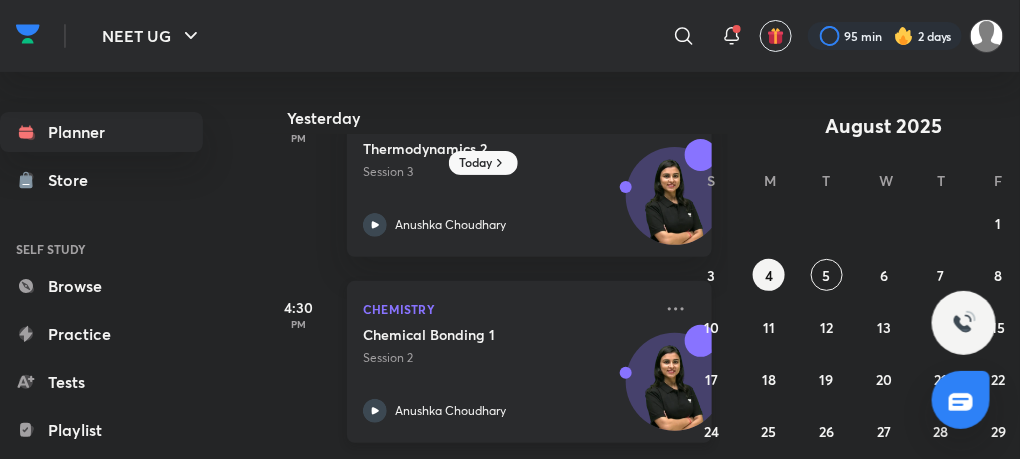 click on "Chemical Bonding 1" at bounding box center (487, 335) 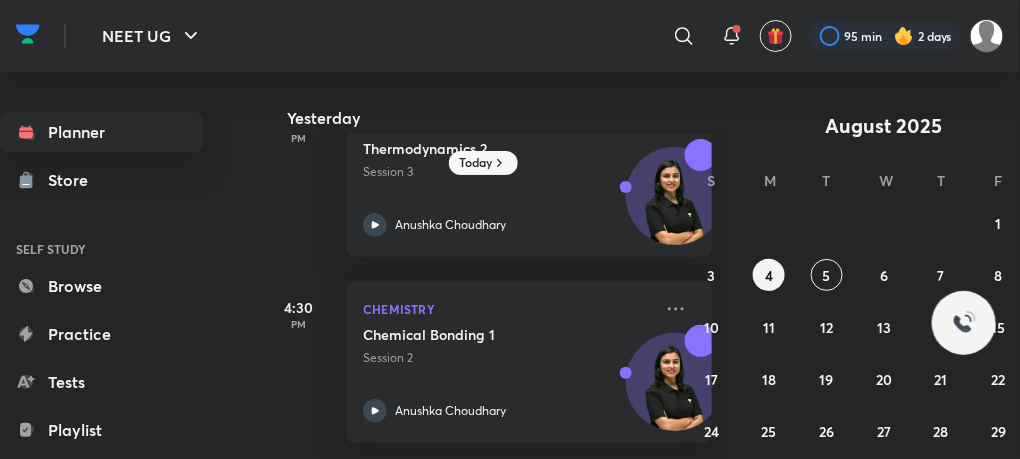 scroll, scrollTop: 140, scrollLeft: 0, axis: vertical 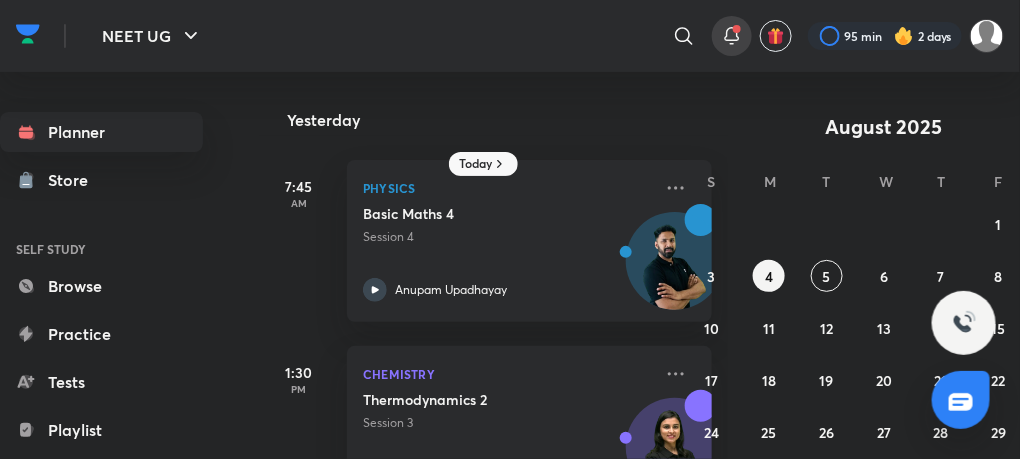 click at bounding box center (737, 29) 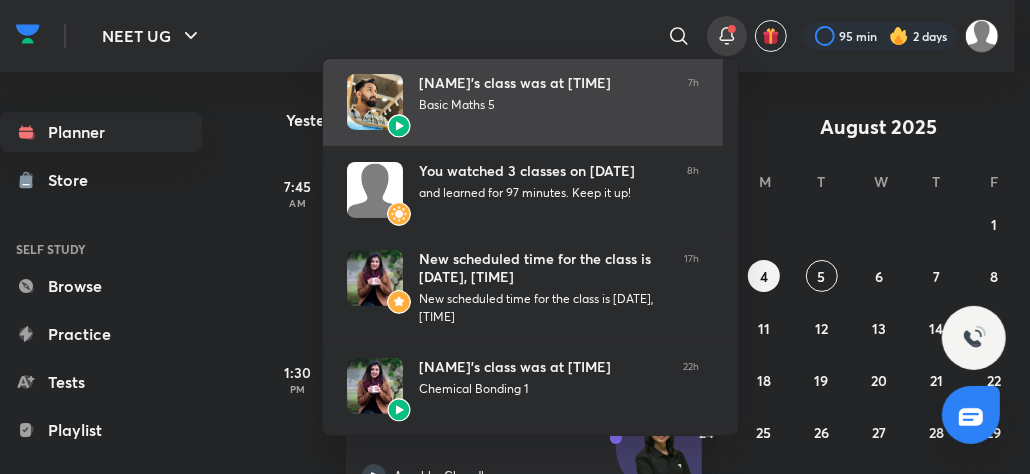 scroll, scrollTop: 0, scrollLeft: 0, axis: both 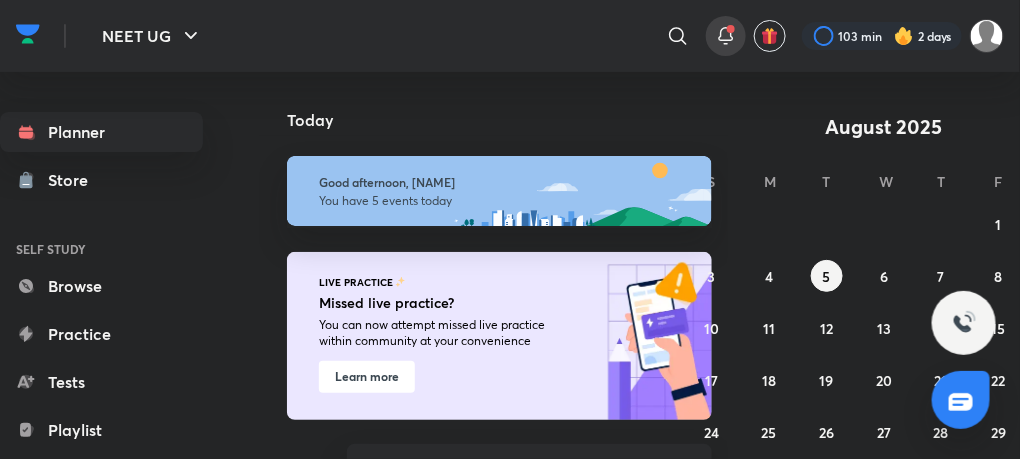click at bounding box center [731, 29] 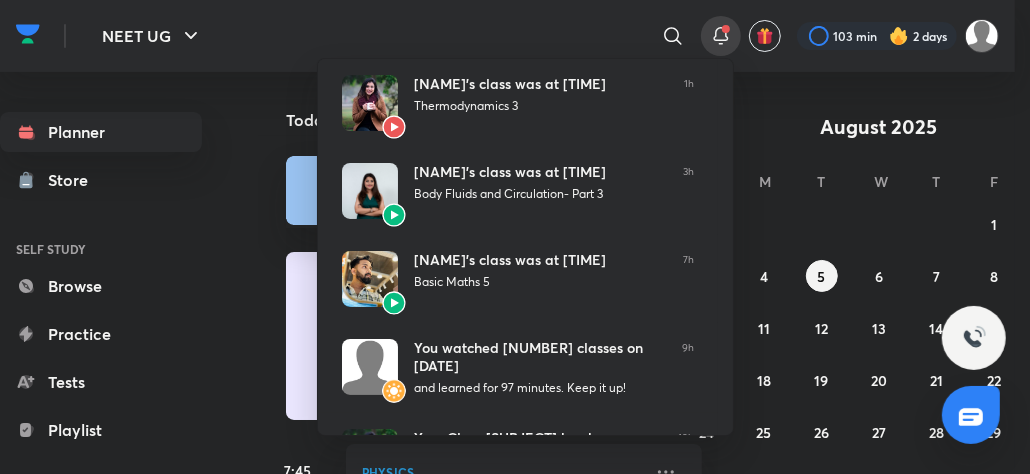 click at bounding box center (515, 237) 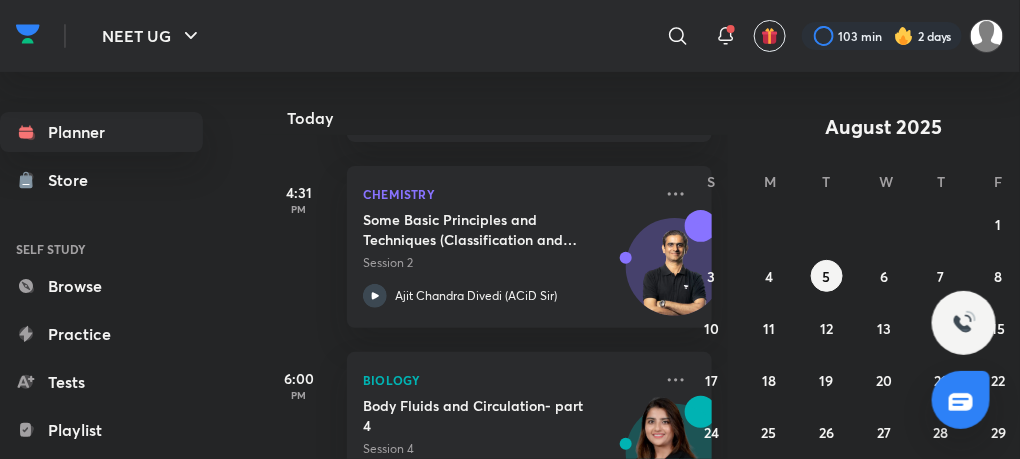scroll, scrollTop: 967, scrollLeft: 0, axis: vertical 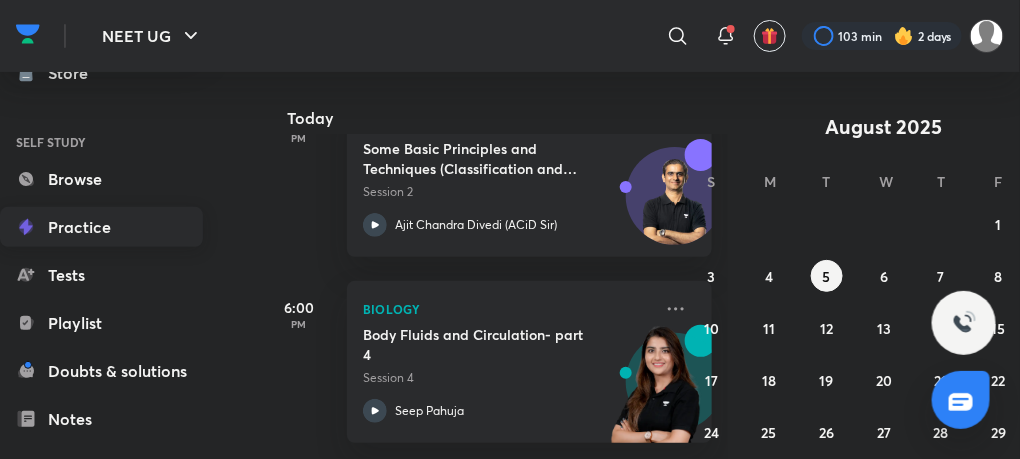 click on "Practice" at bounding box center [101, 227] 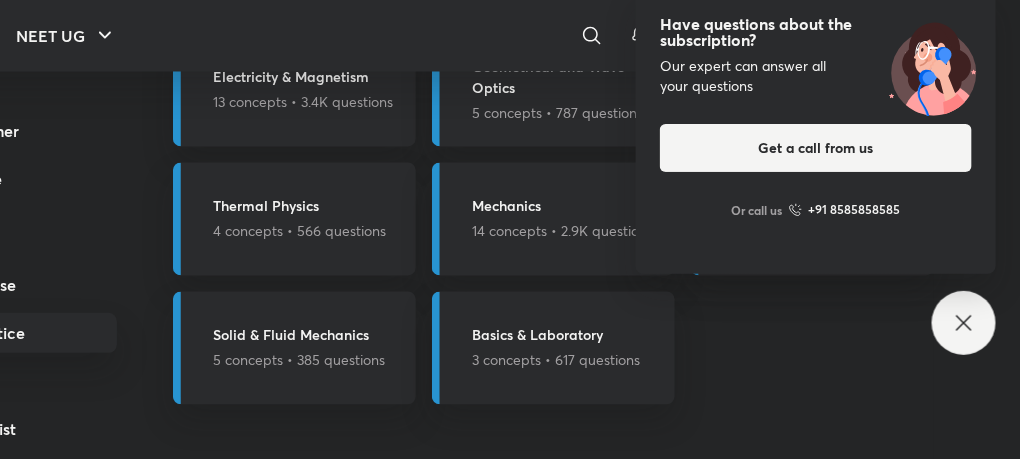 scroll, scrollTop: 2775, scrollLeft: 86, axis: both 